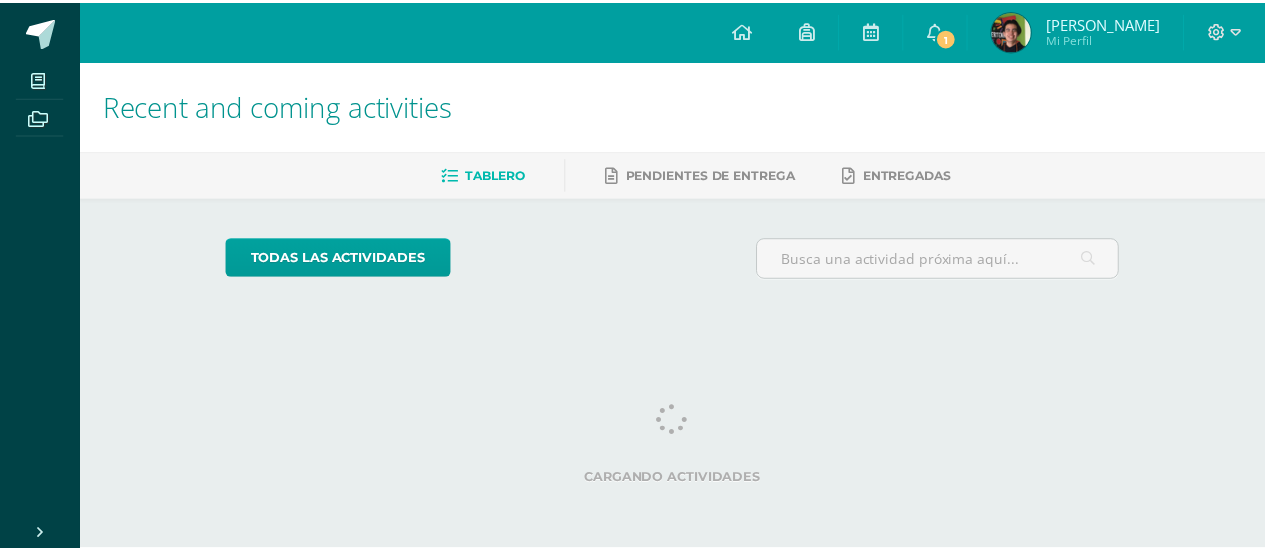 scroll, scrollTop: 0, scrollLeft: 0, axis: both 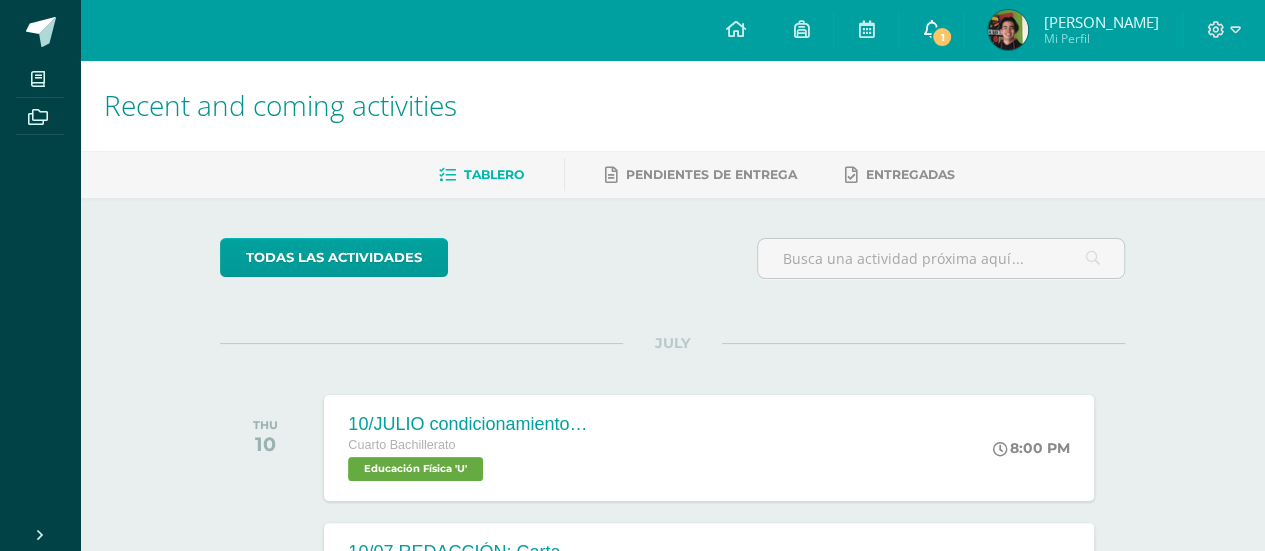click at bounding box center (931, 29) 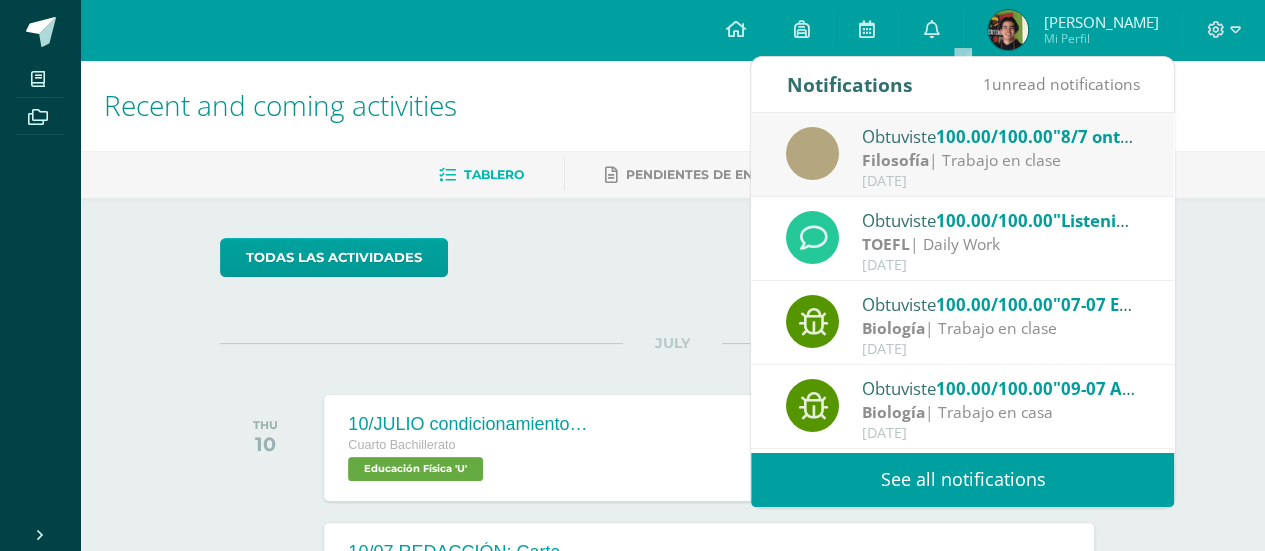 click on "Obtuviste
100.00/100.00  "8/7 ontología del ser"
en
Filosofía" at bounding box center (1001, 136) 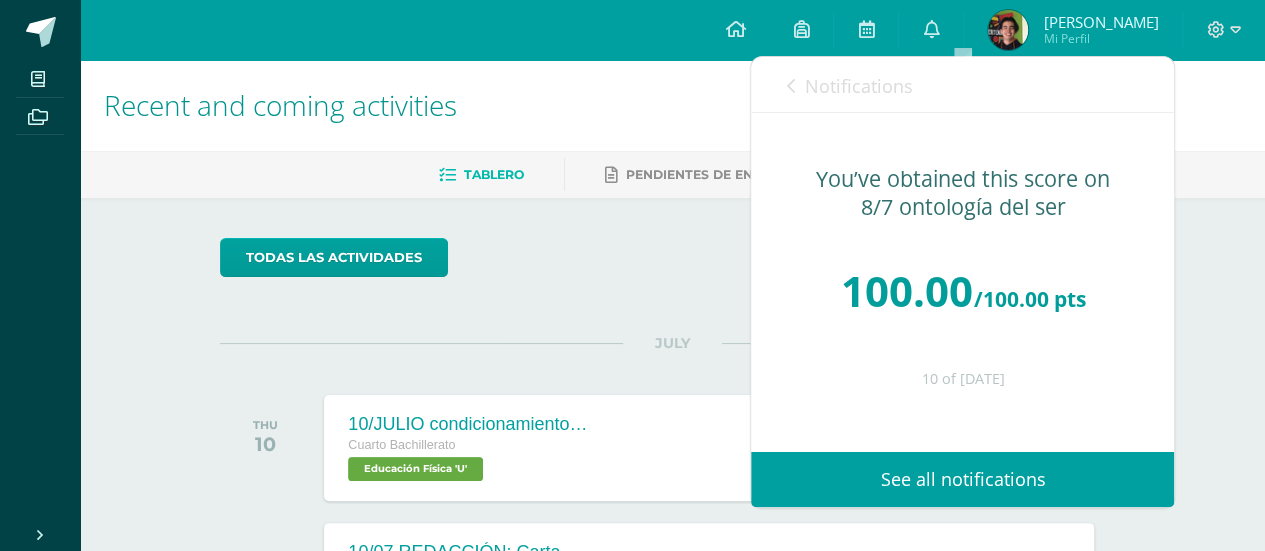 click on "Notifications" at bounding box center [849, 85] 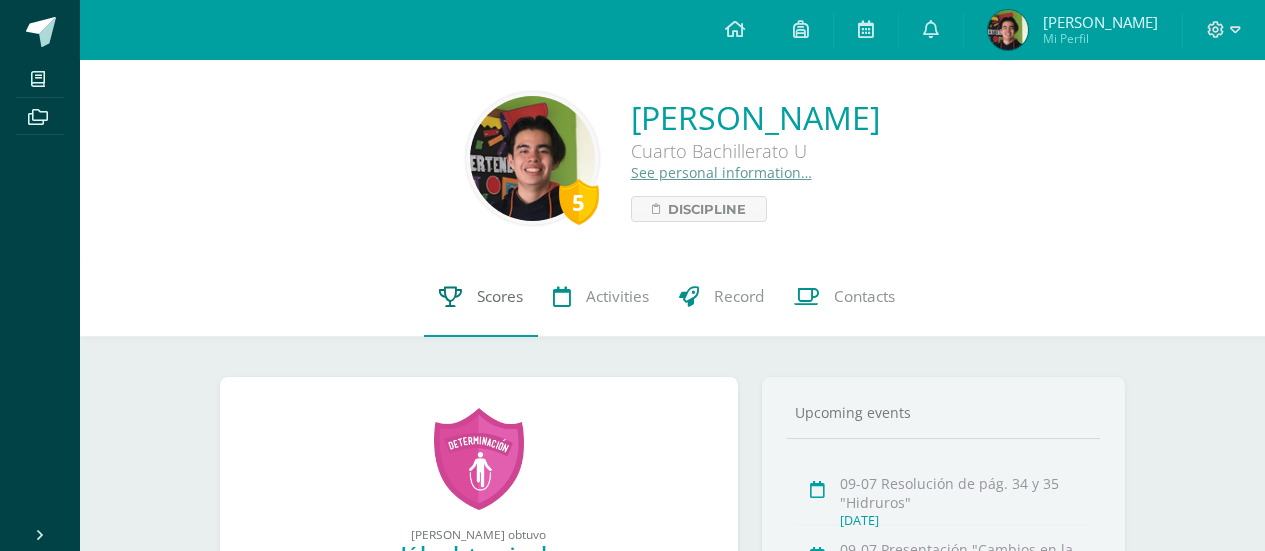 scroll, scrollTop: 0, scrollLeft: 0, axis: both 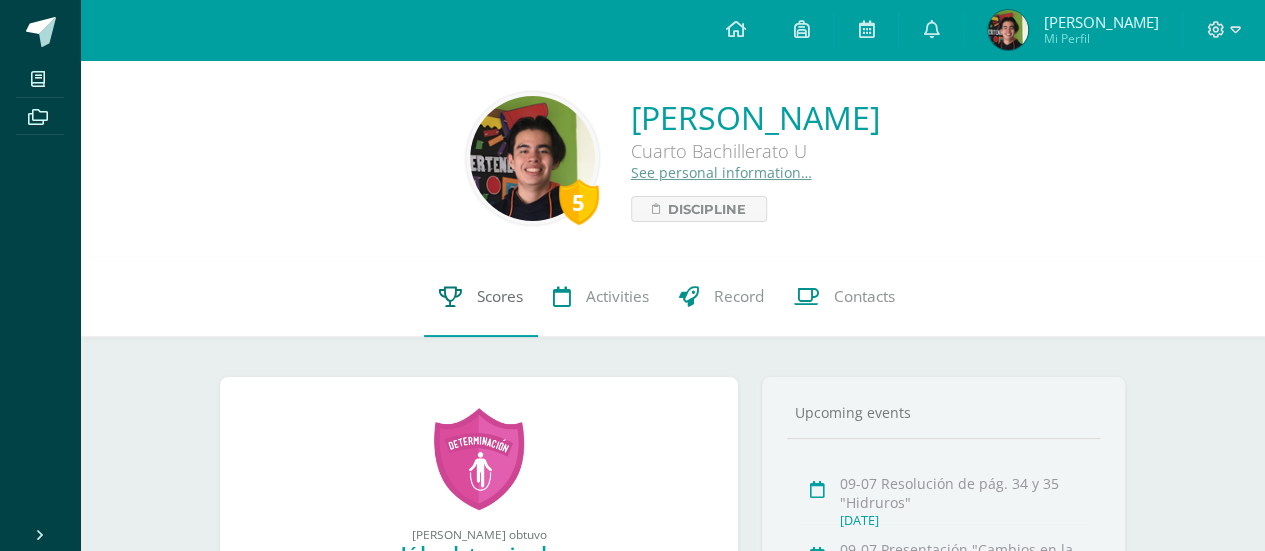 click on "Scores" at bounding box center (481, 297) 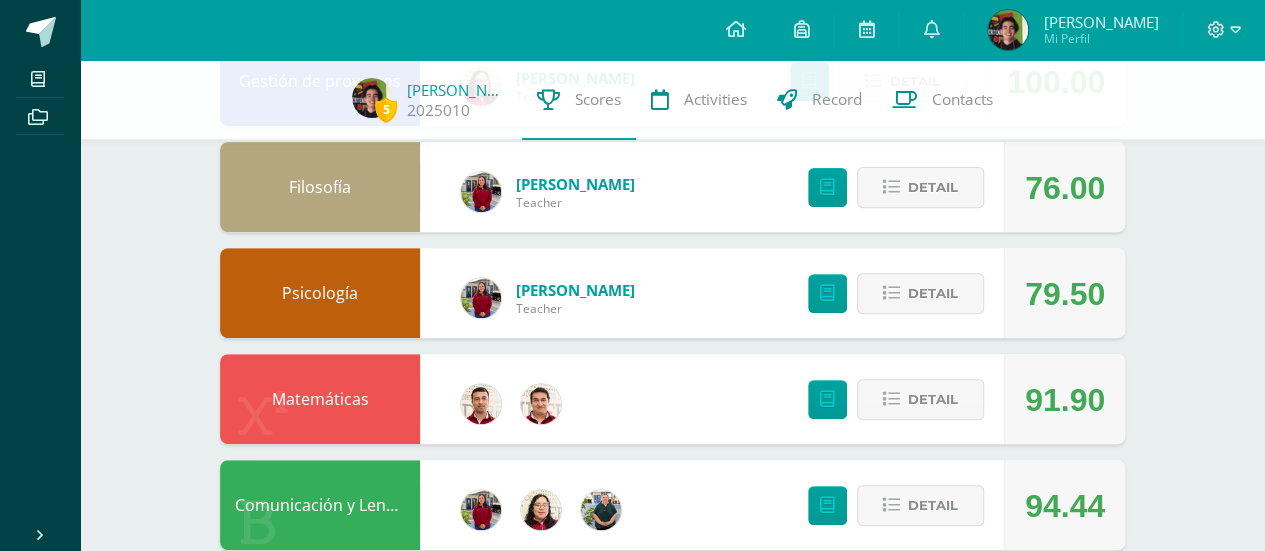 scroll, scrollTop: 278, scrollLeft: 0, axis: vertical 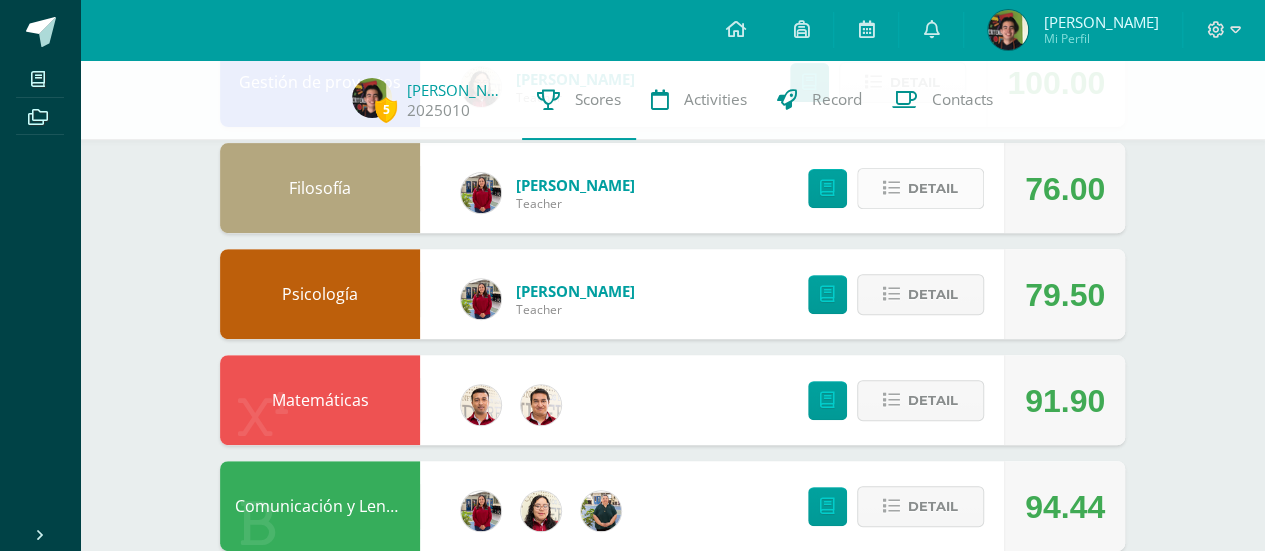 click on "Detail" at bounding box center [920, 188] 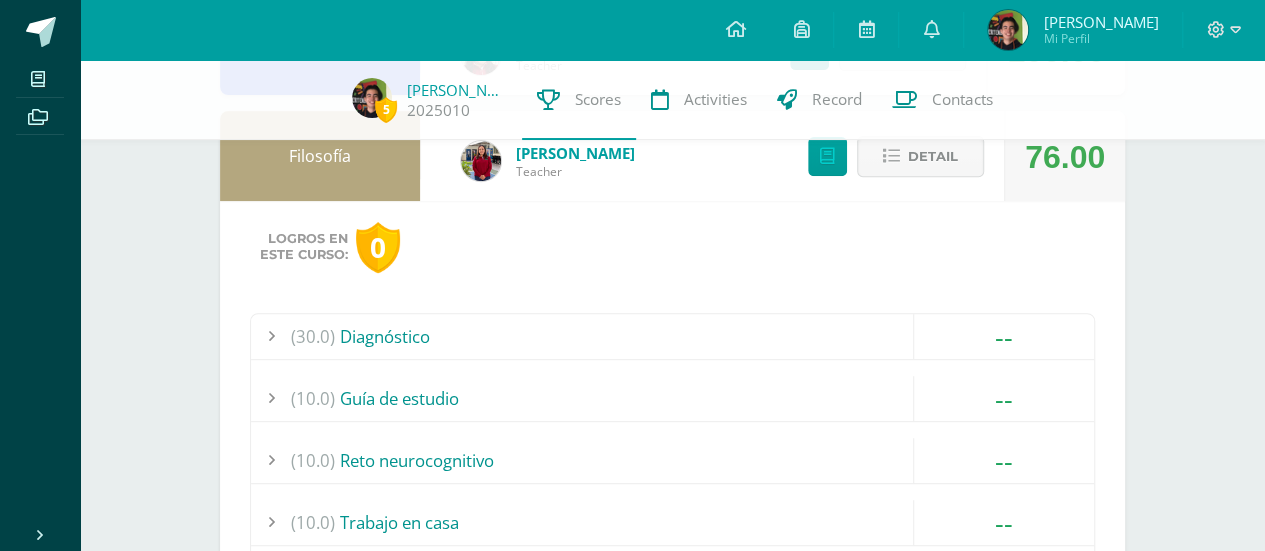 scroll, scrollTop: 255, scrollLeft: 0, axis: vertical 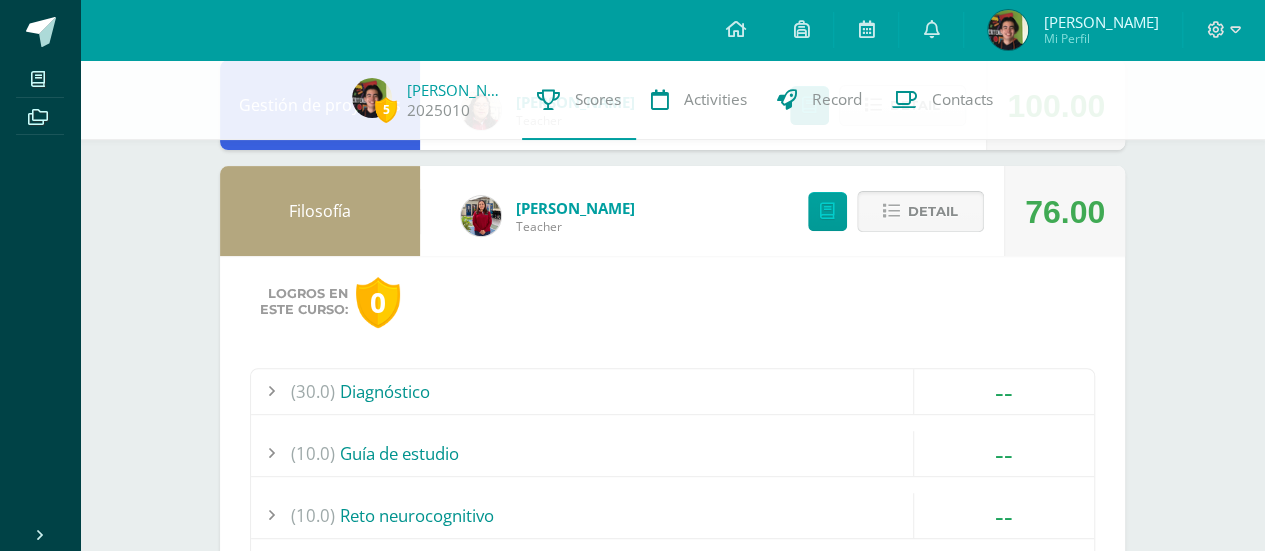 click on "Detail" at bounding box center [933, 211] 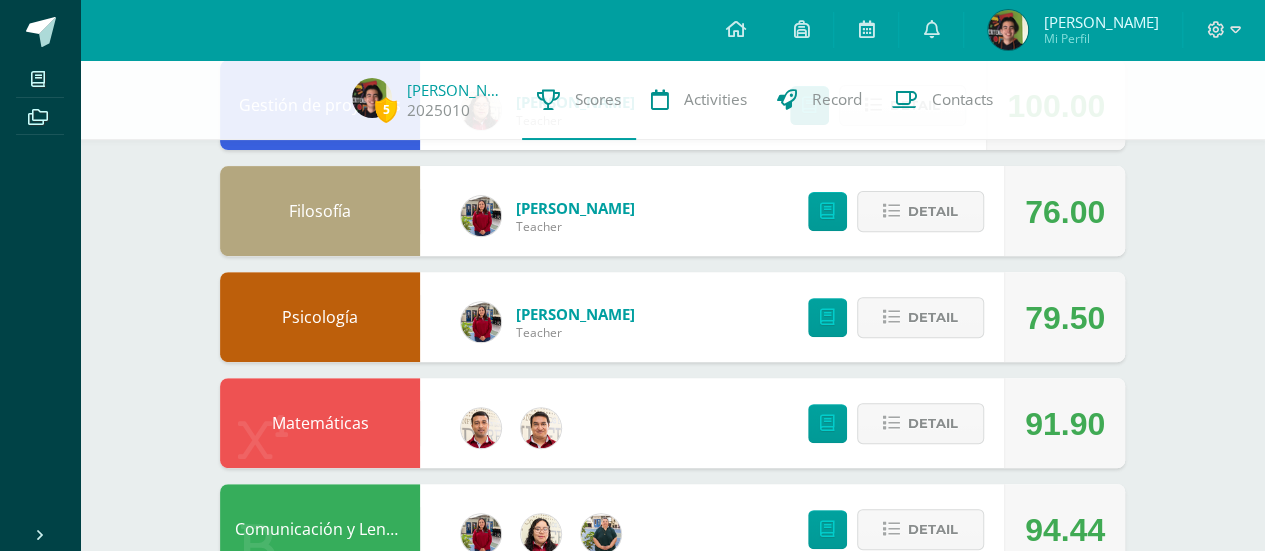 click on "Detail" at bounding box center (891, 317) 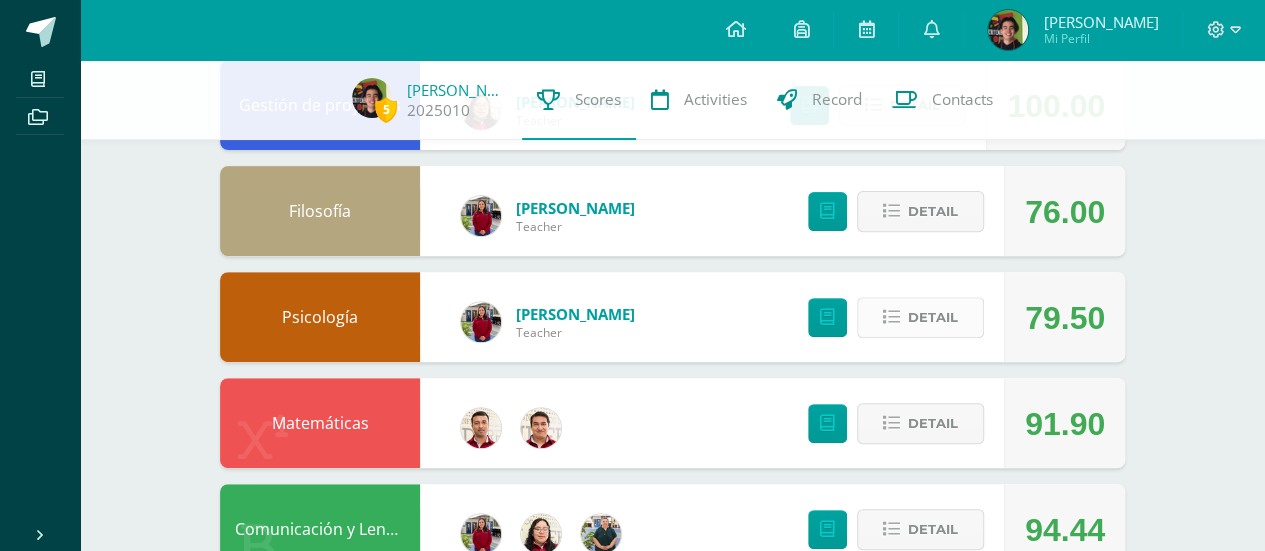 click on "Detail" at bounding box center (933, 317) 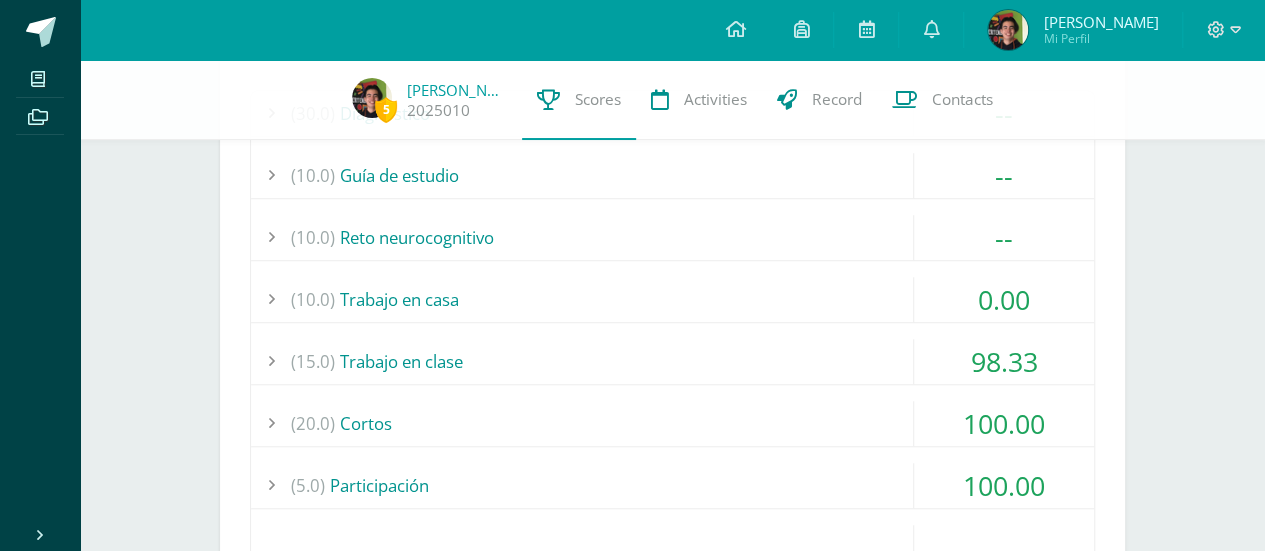 scroll, scrollTop: 643, scrollLeft: 0, axis: vertical 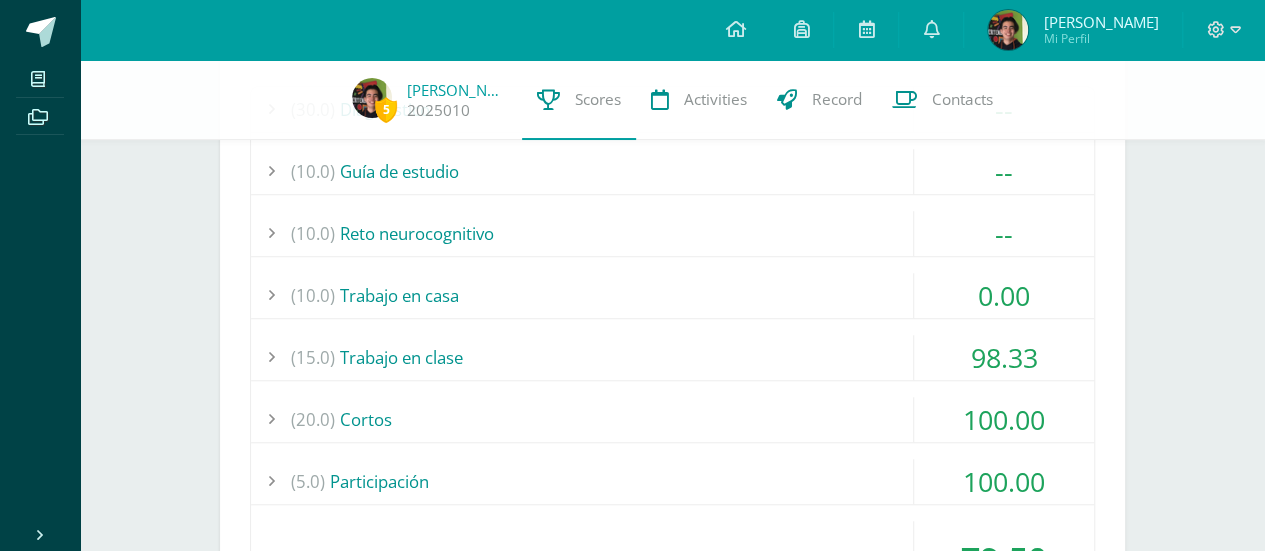 click on "(10.0)
Trabajo en casa" at bounding box center (672, 295) 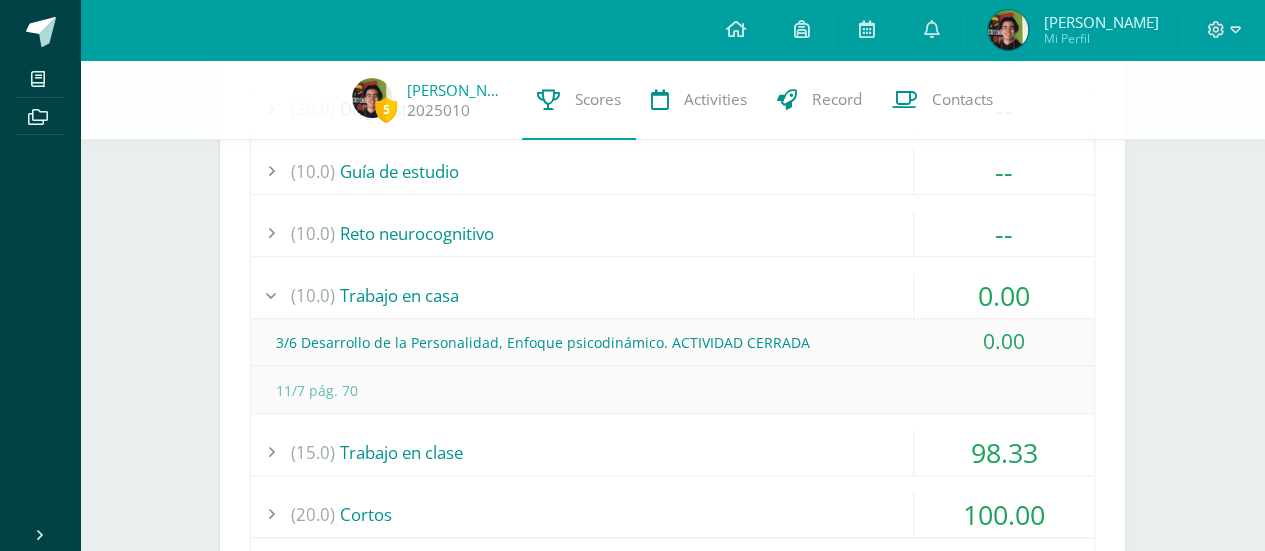 click on "(10.0)
Trabajo en casa" at bounding box center [672, 295] 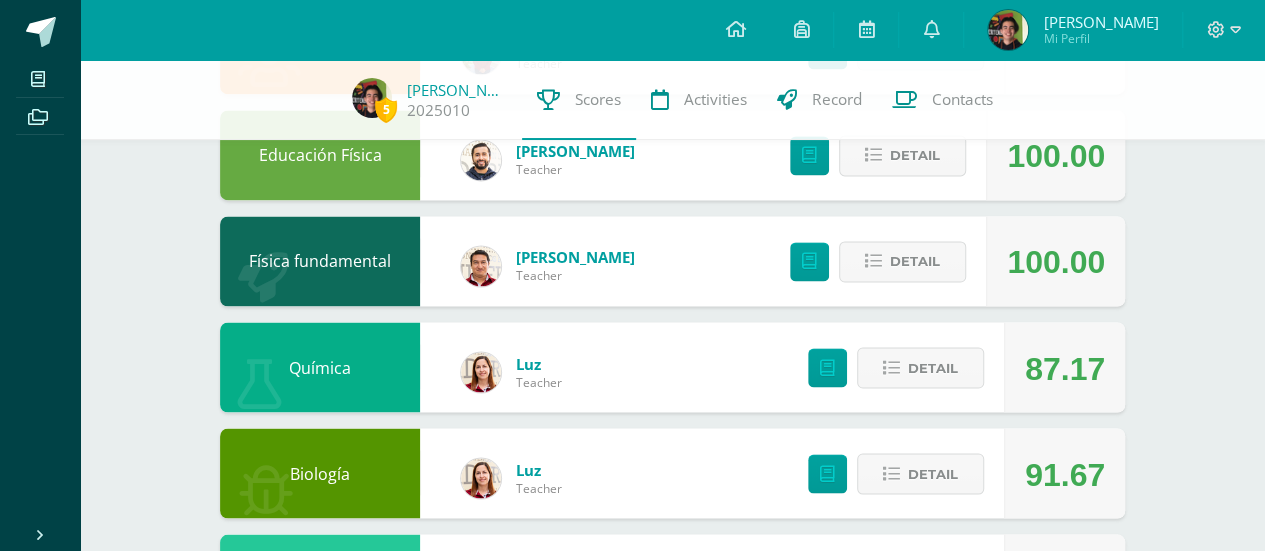 scroll, scrollTop: 1534, scrollLeft: 0, axis: vertical 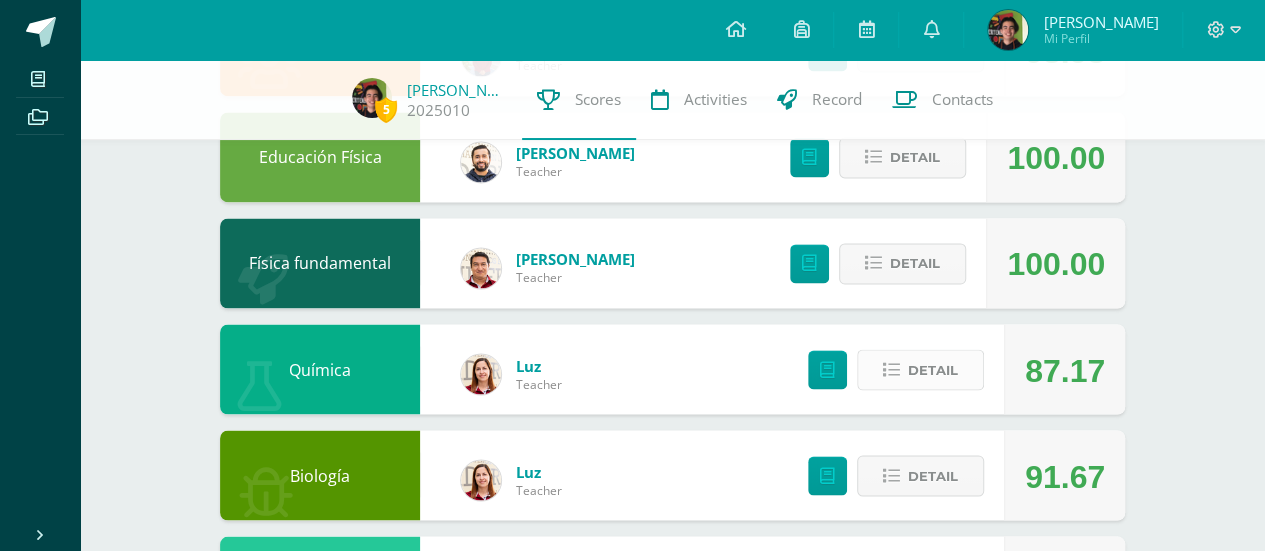 click on "Detail" at bounding box center [933, 369] 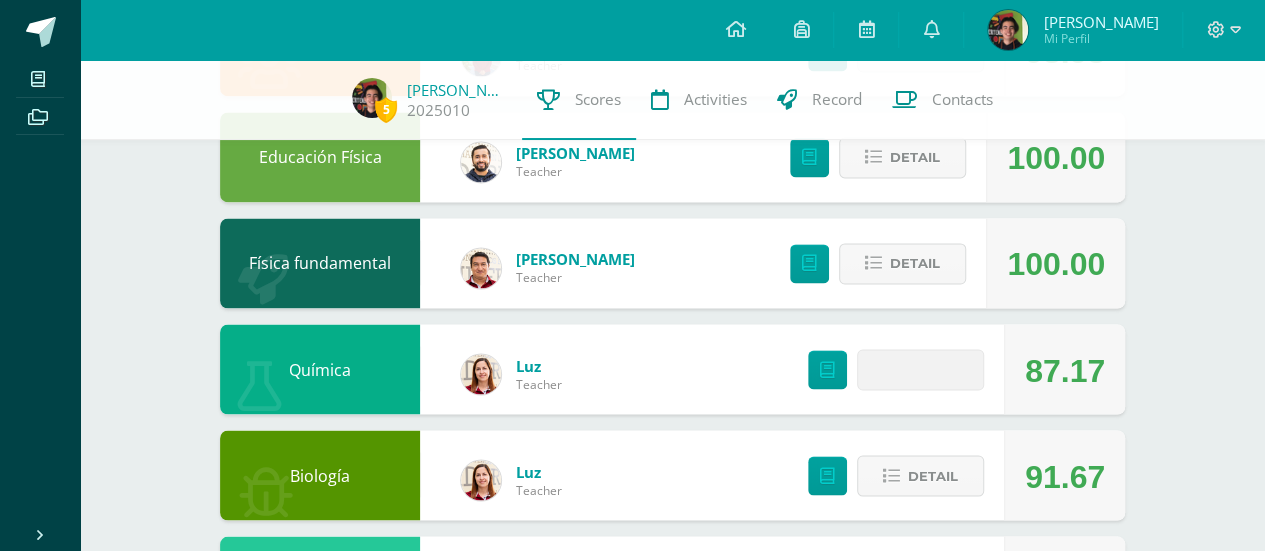 click on "Detail" at bounding box center [920, 369] 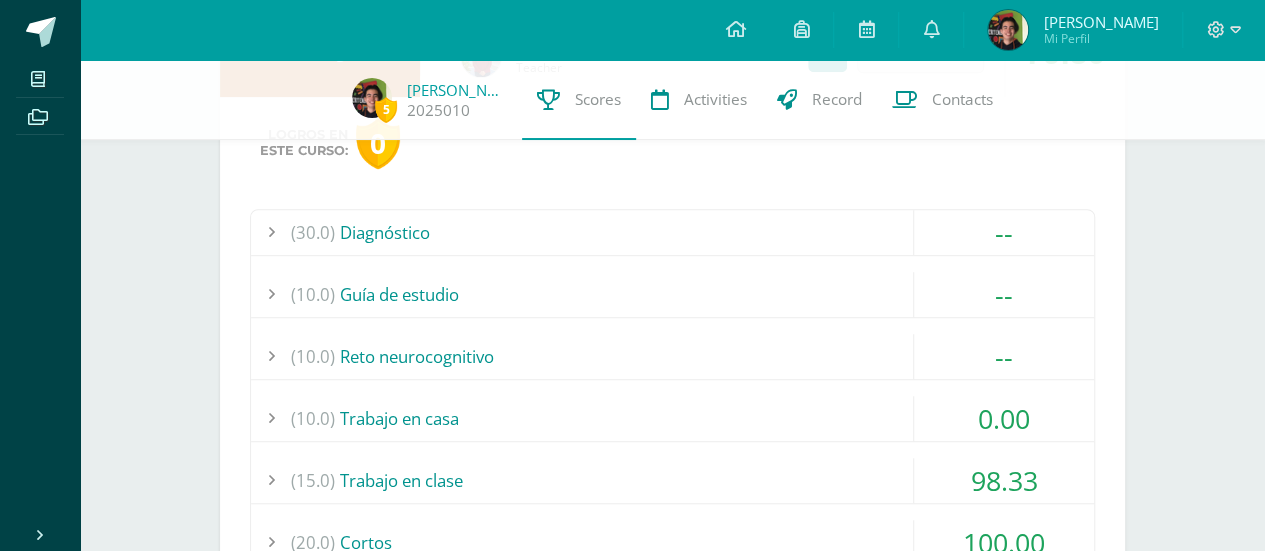 scroll, scrollTop: 427, scrollLeft: 0, axis: vertical 